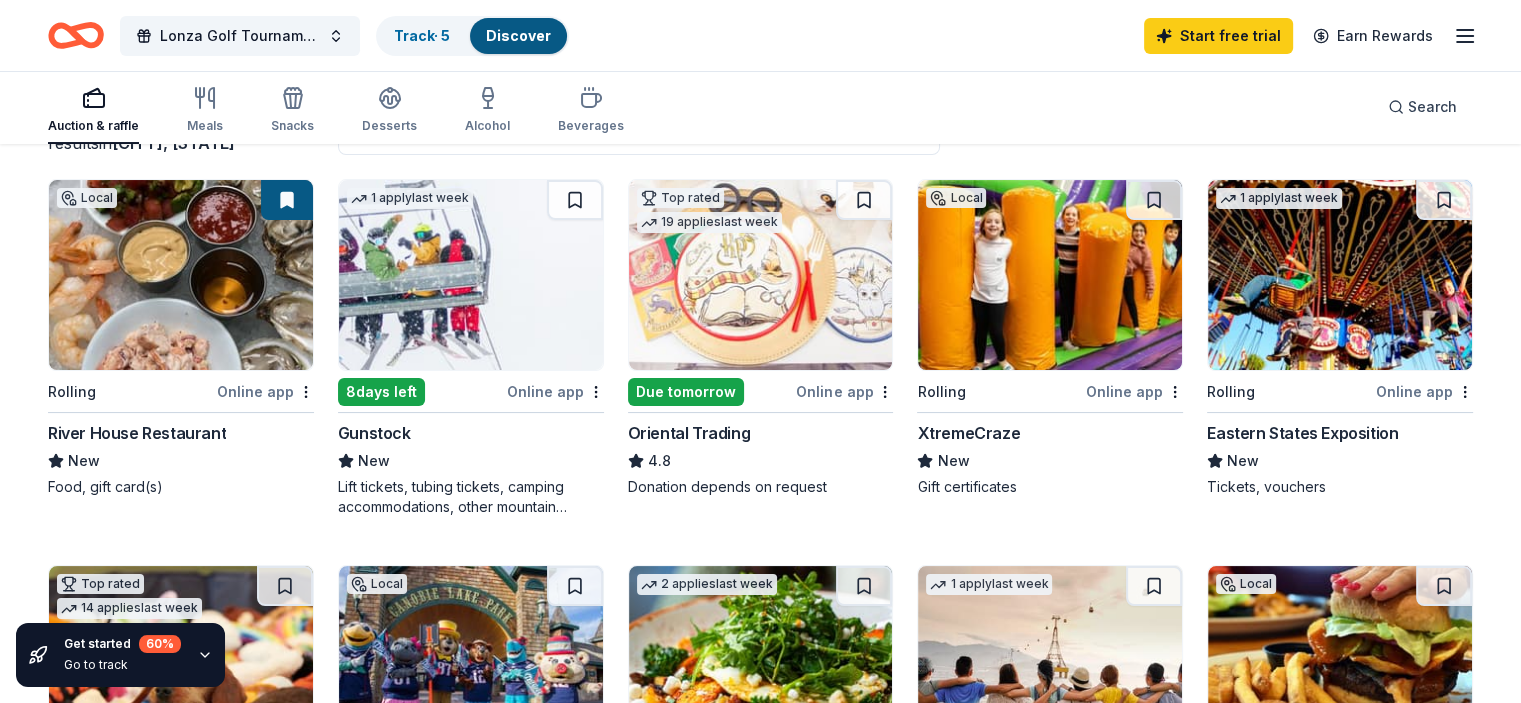 scroll, scrollTop: 200, scrollLeft: 0, axis: vertical 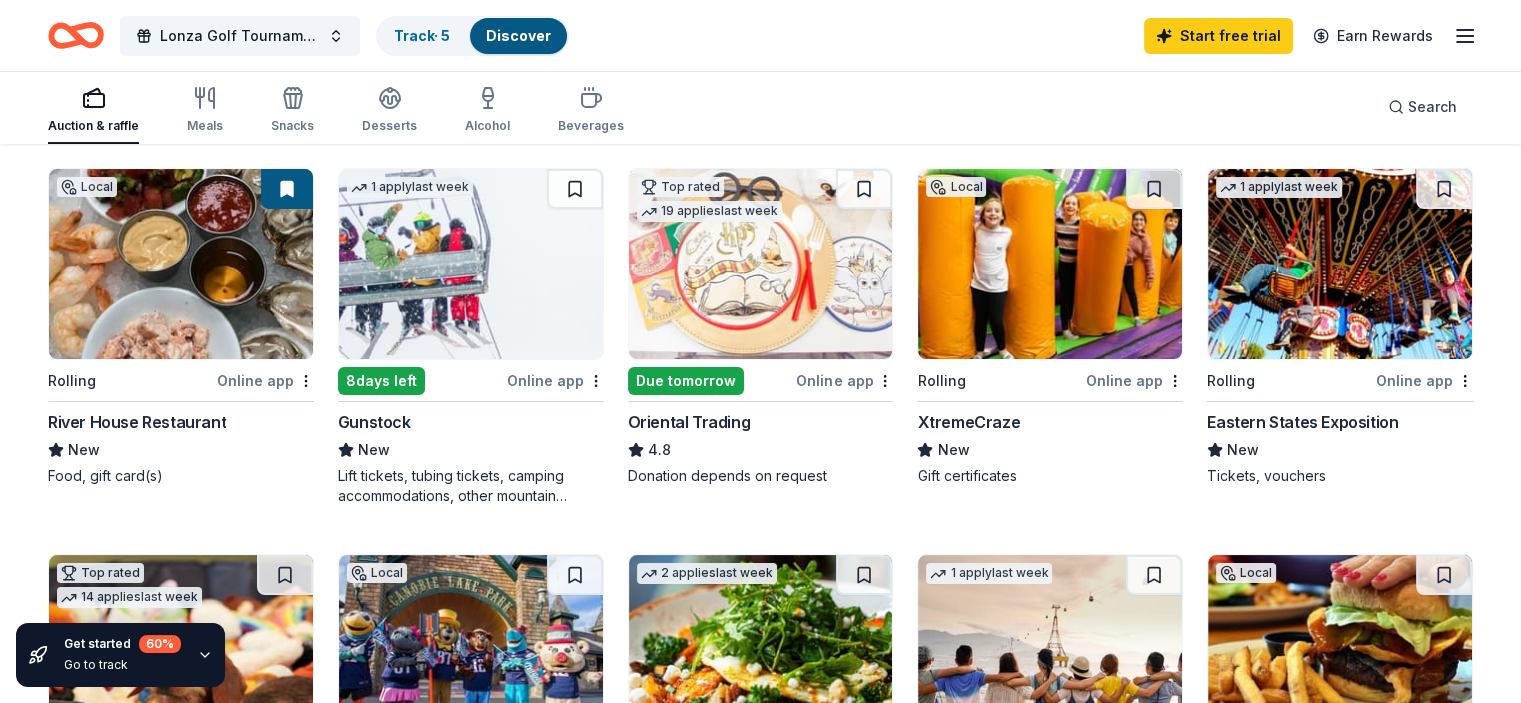 click on "XtremeCraze" at bounding box center (968, 422) 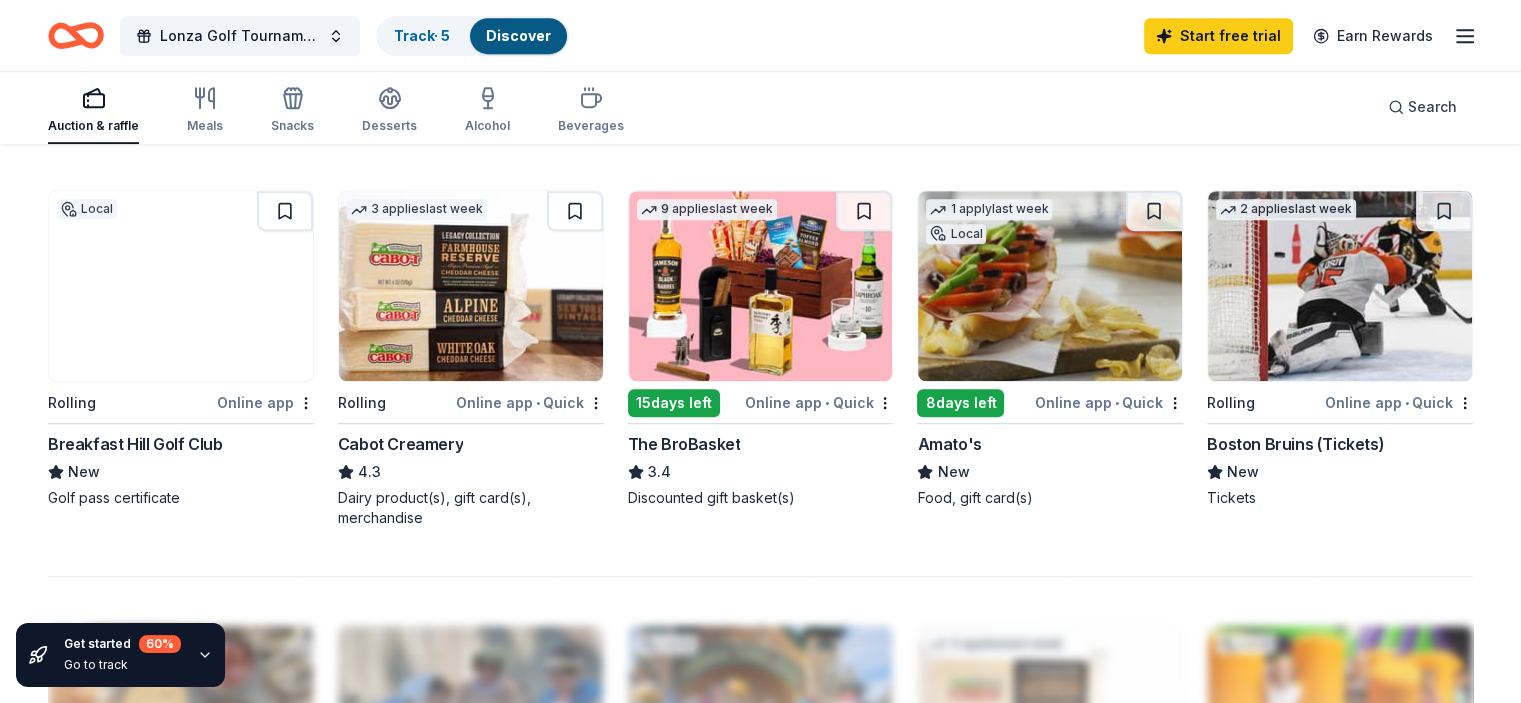 scroll, scrollTop: 1400, scrollLeft: 0, axis: vertical 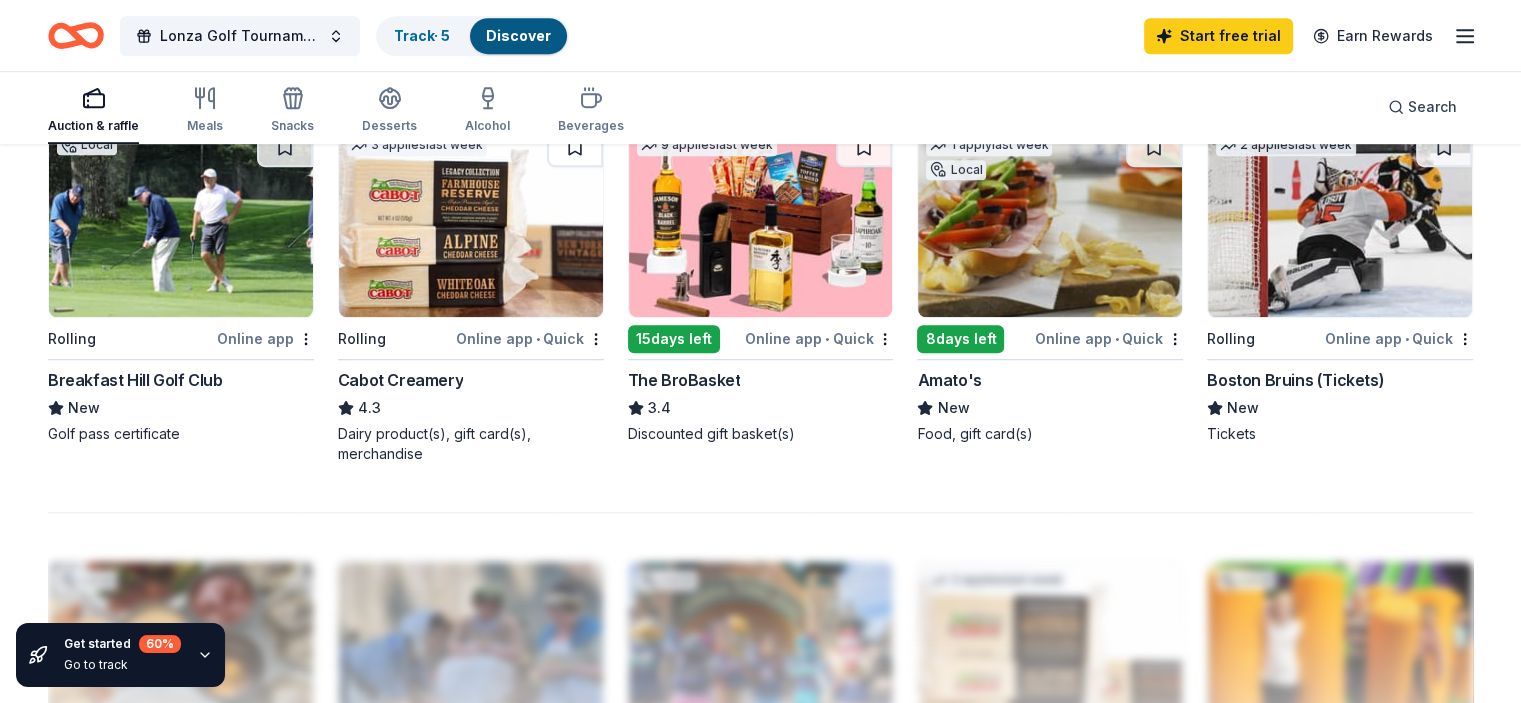 click at bounding box center (1340, 222) 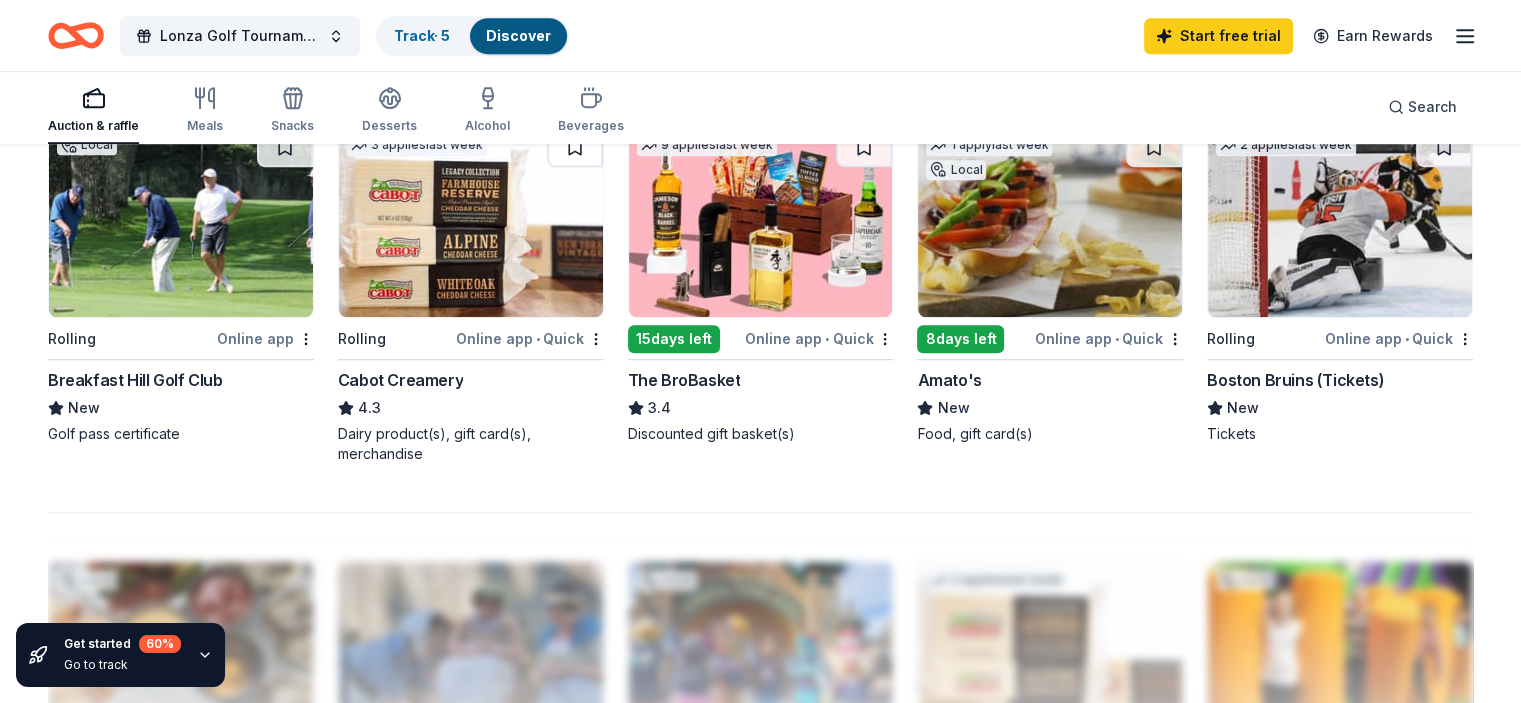 scroll, scrollTop: 1300, scrollLeft: 0, axis: vertical 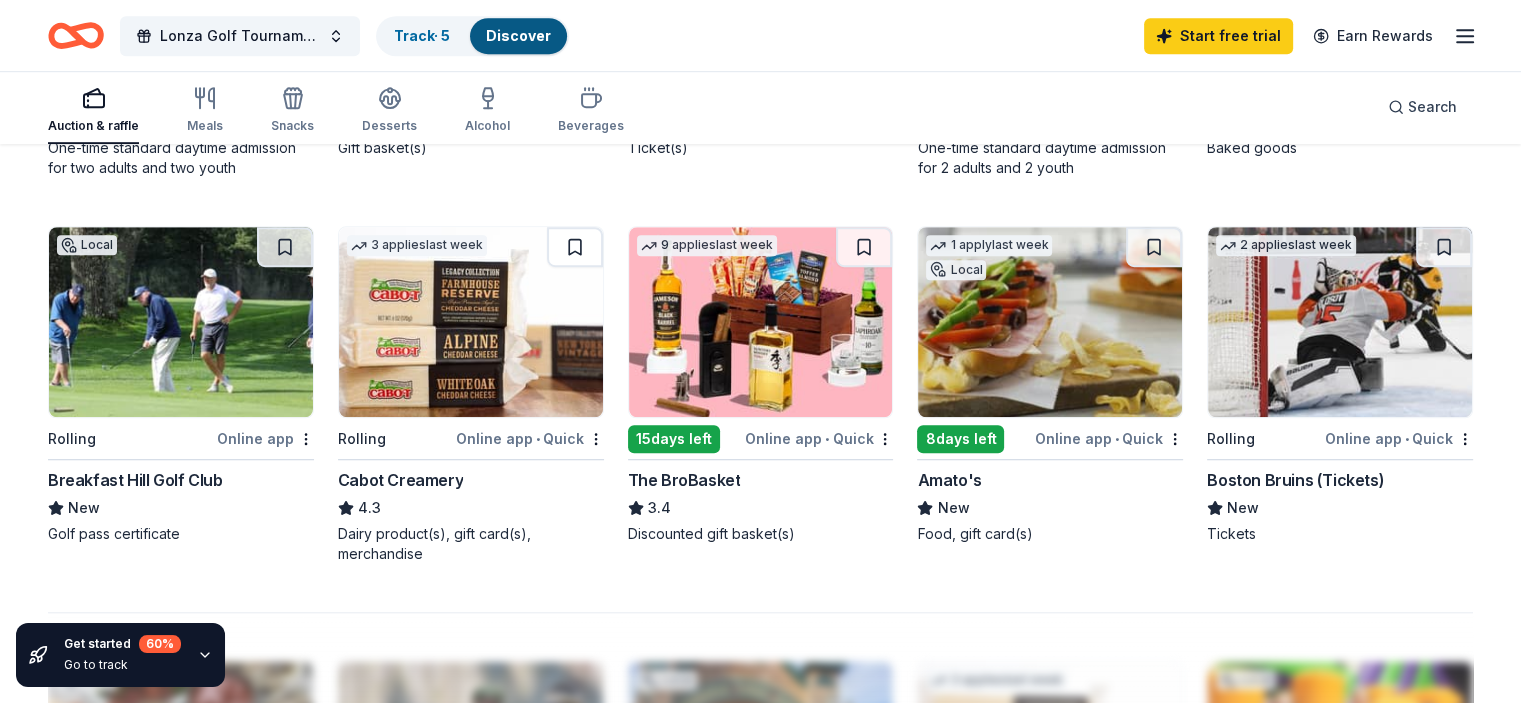 click at bounding box center [761, 322] 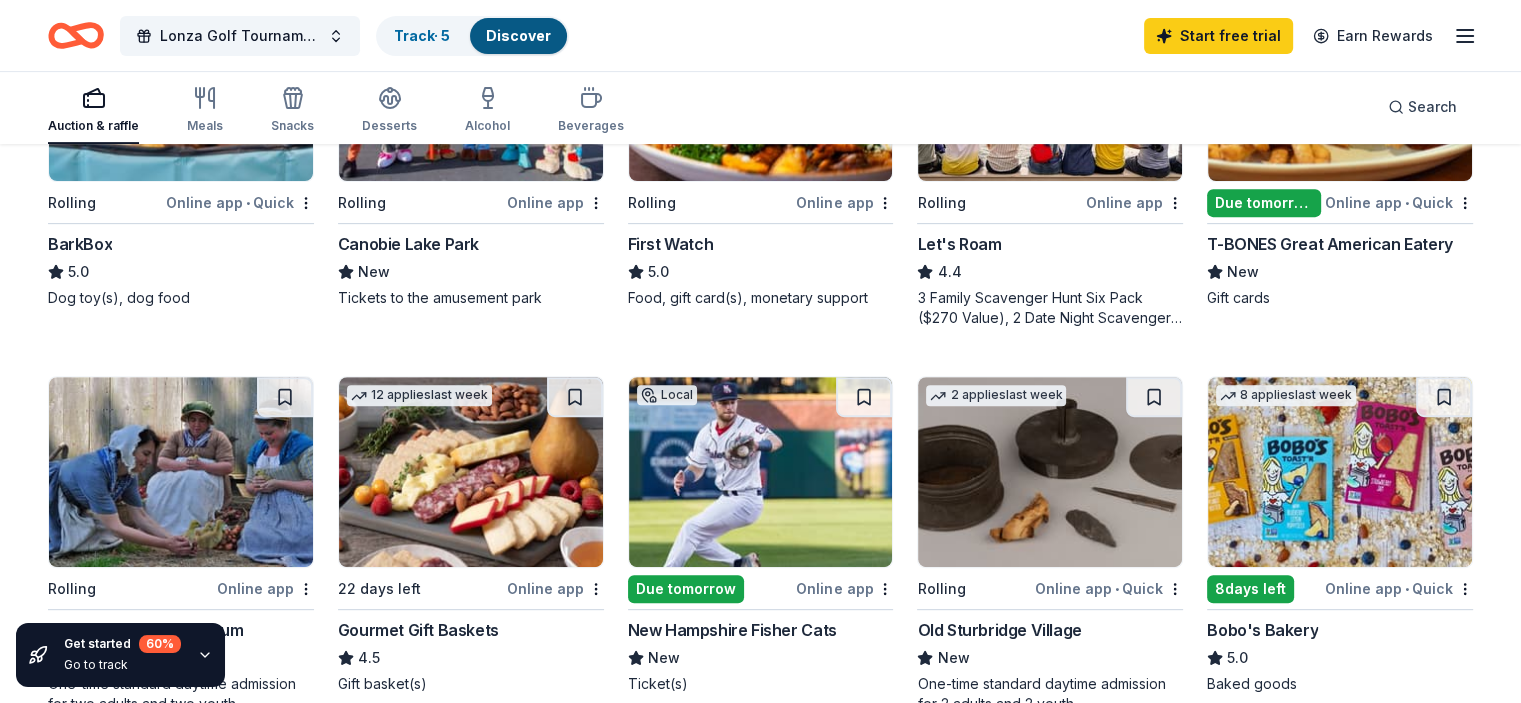 scroll, scrollTop: 800, scrollLeft: 0, axis: vertical 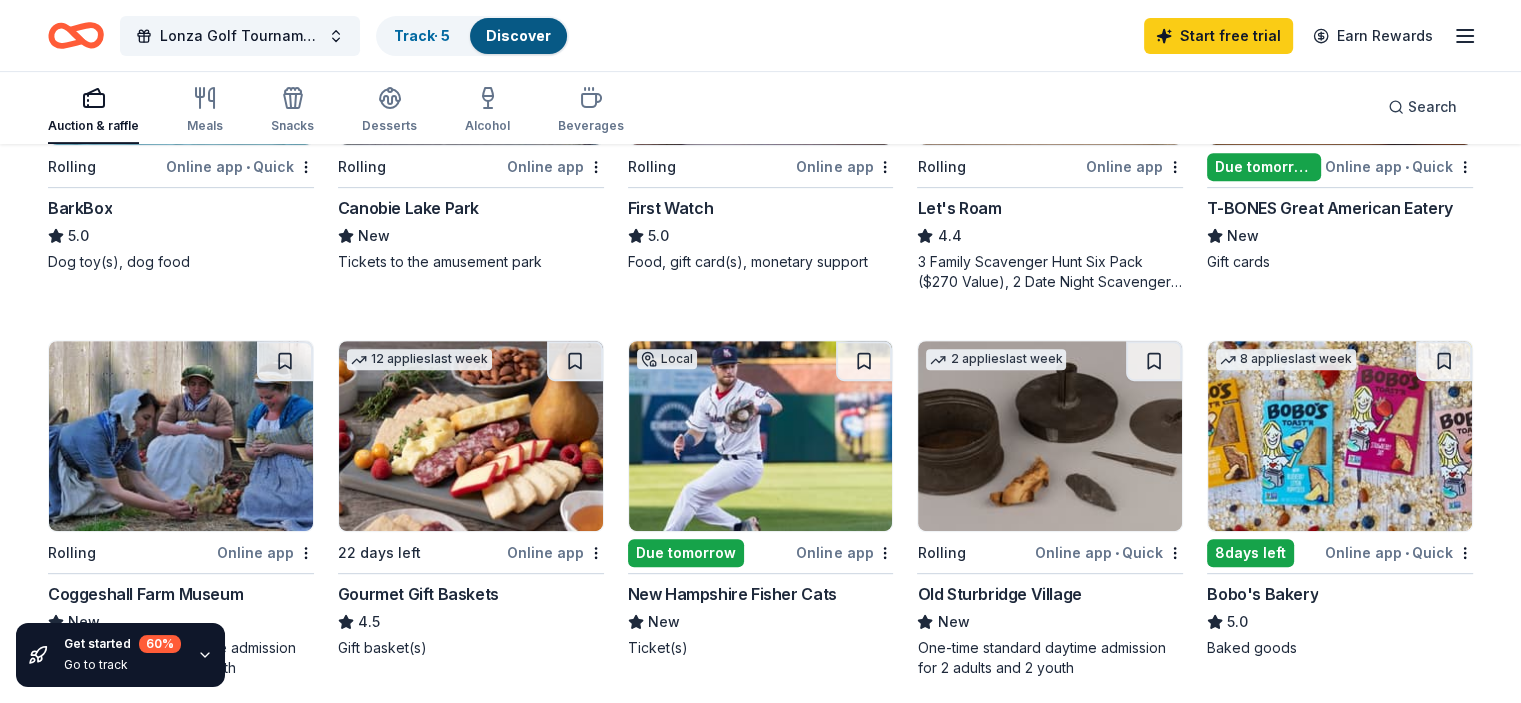 click at bounding box center [1340, 436] 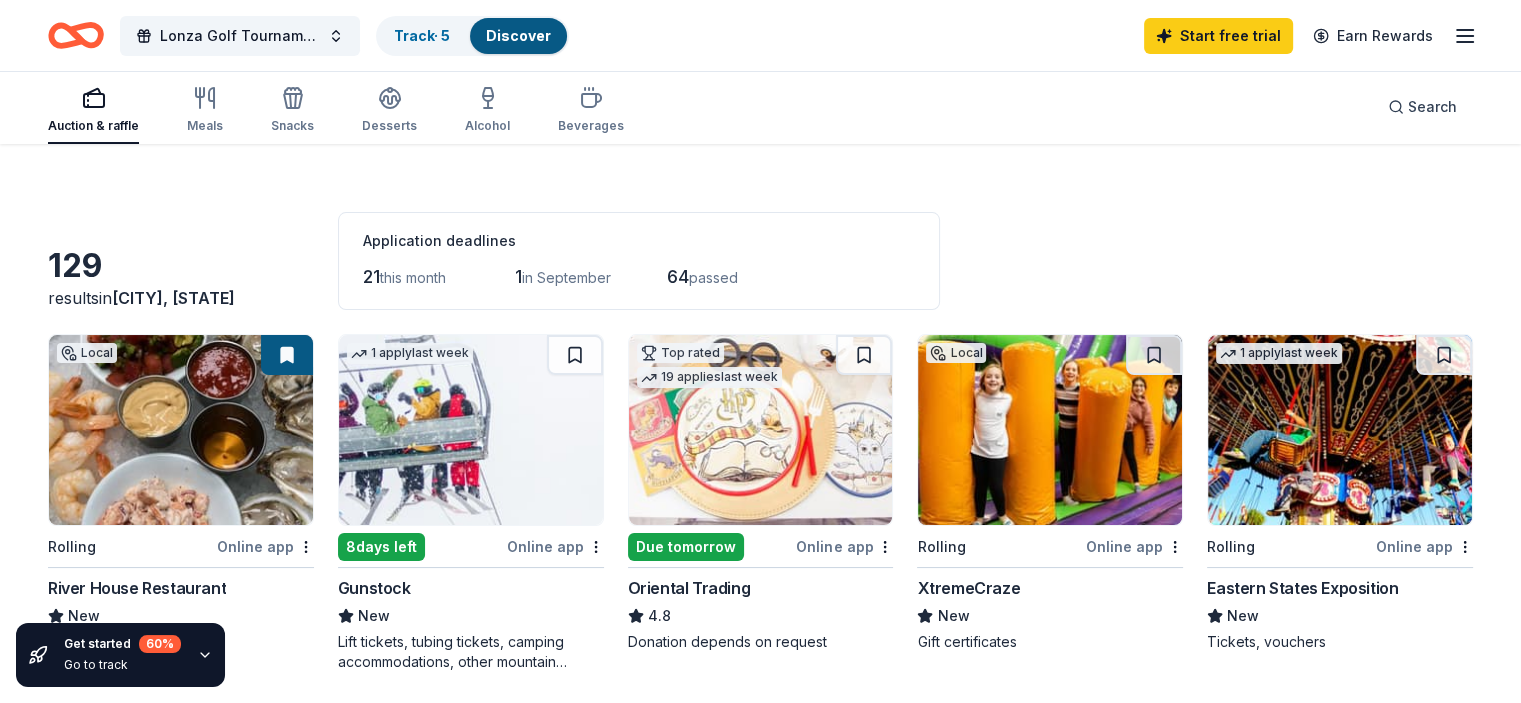 scroll, scrollTop: 0, scrollLeft: 0, axis: both 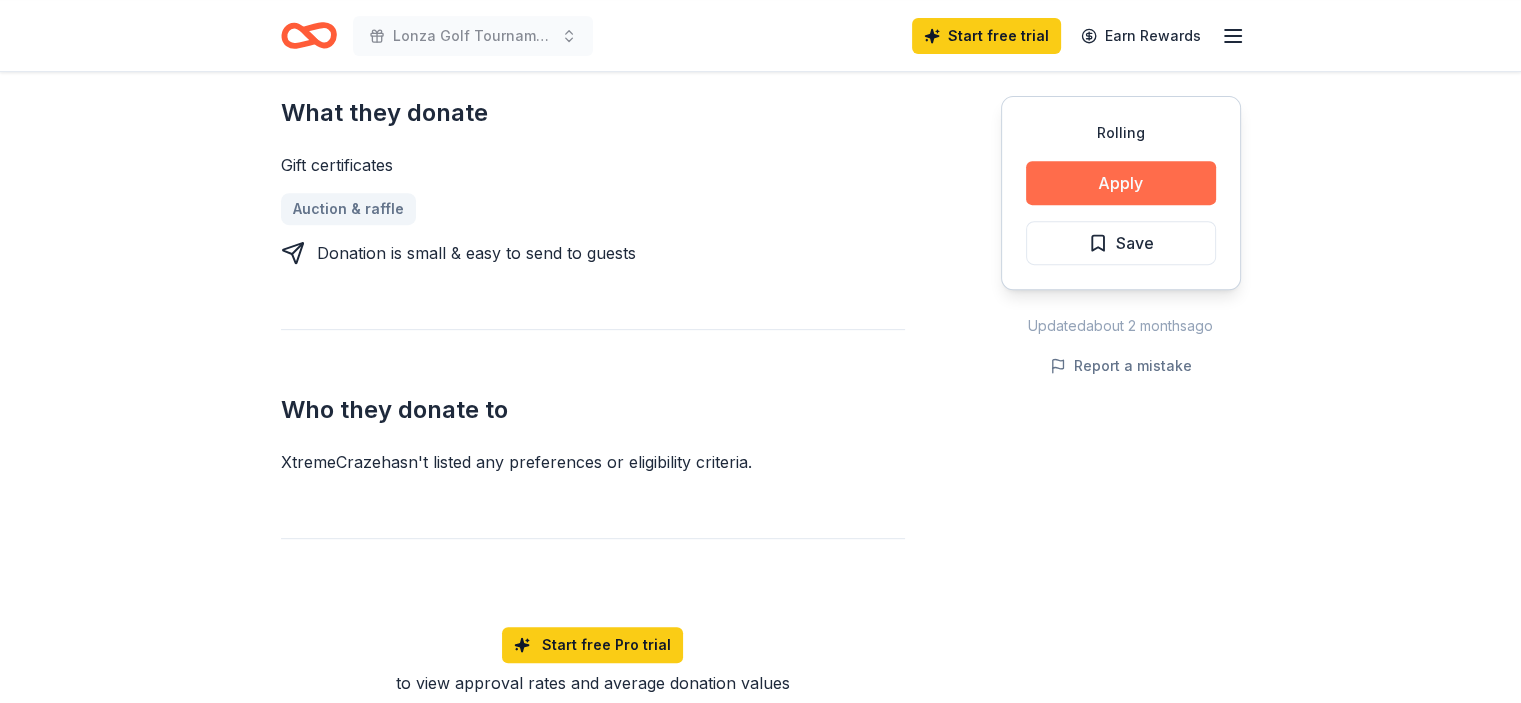 click on "Apply" at bounding box center (1121, 183) 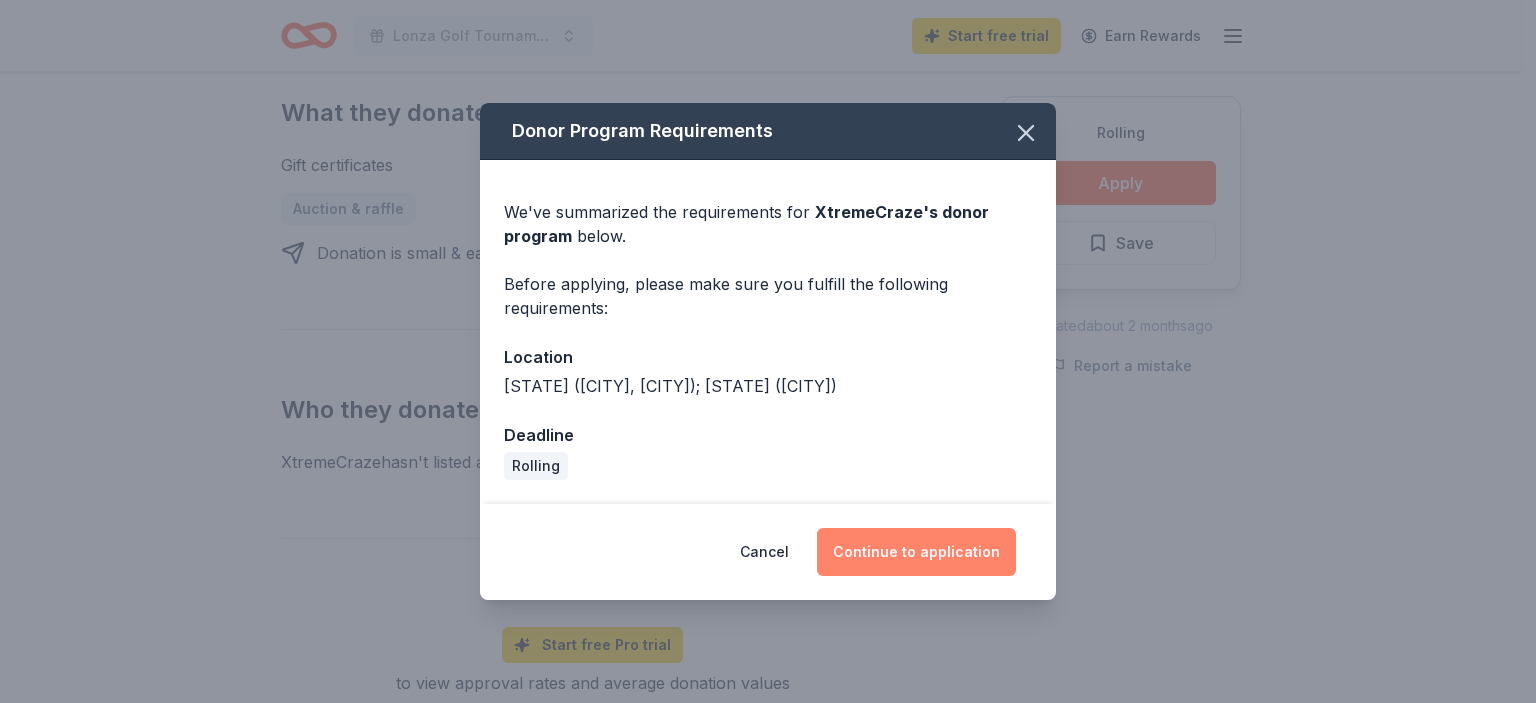 click on "Continue to application" at bounding box center [916, 552] 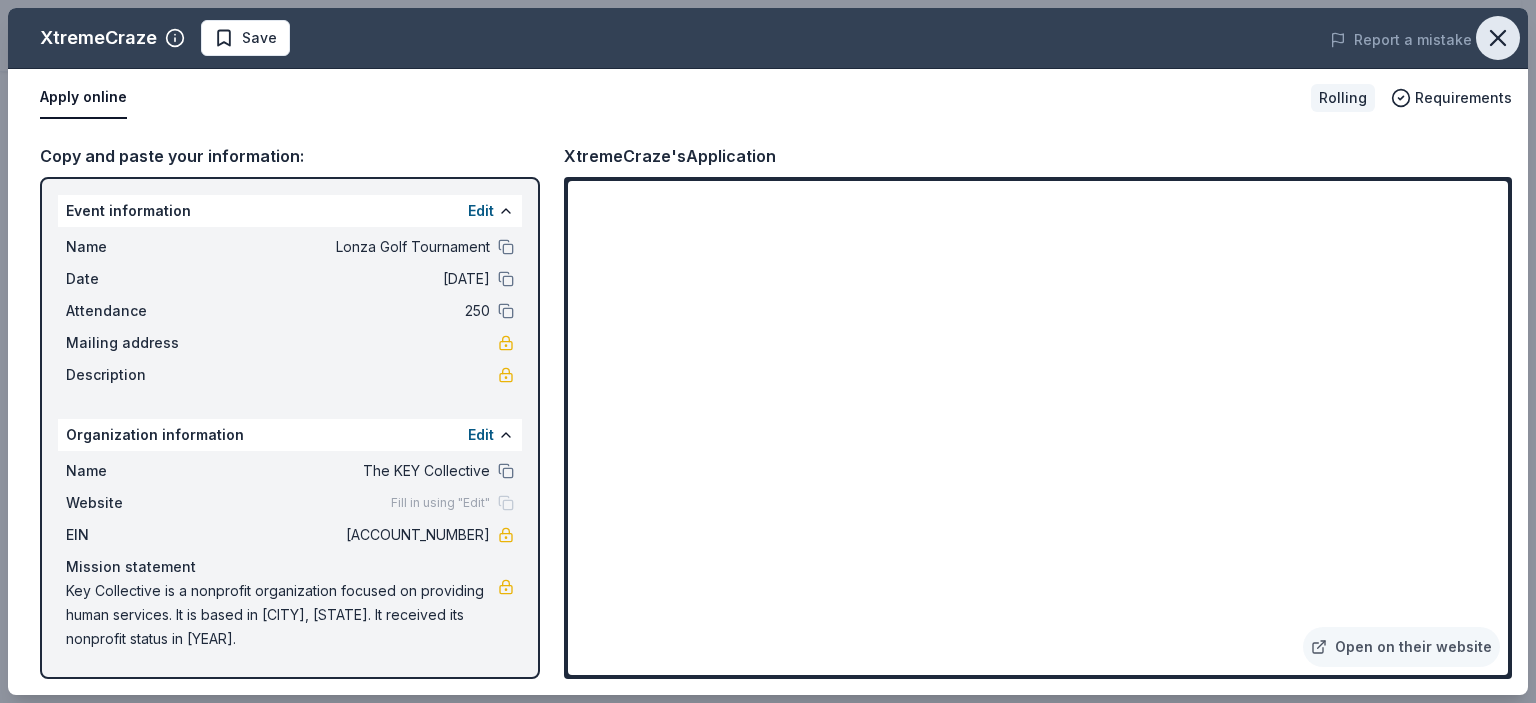 click 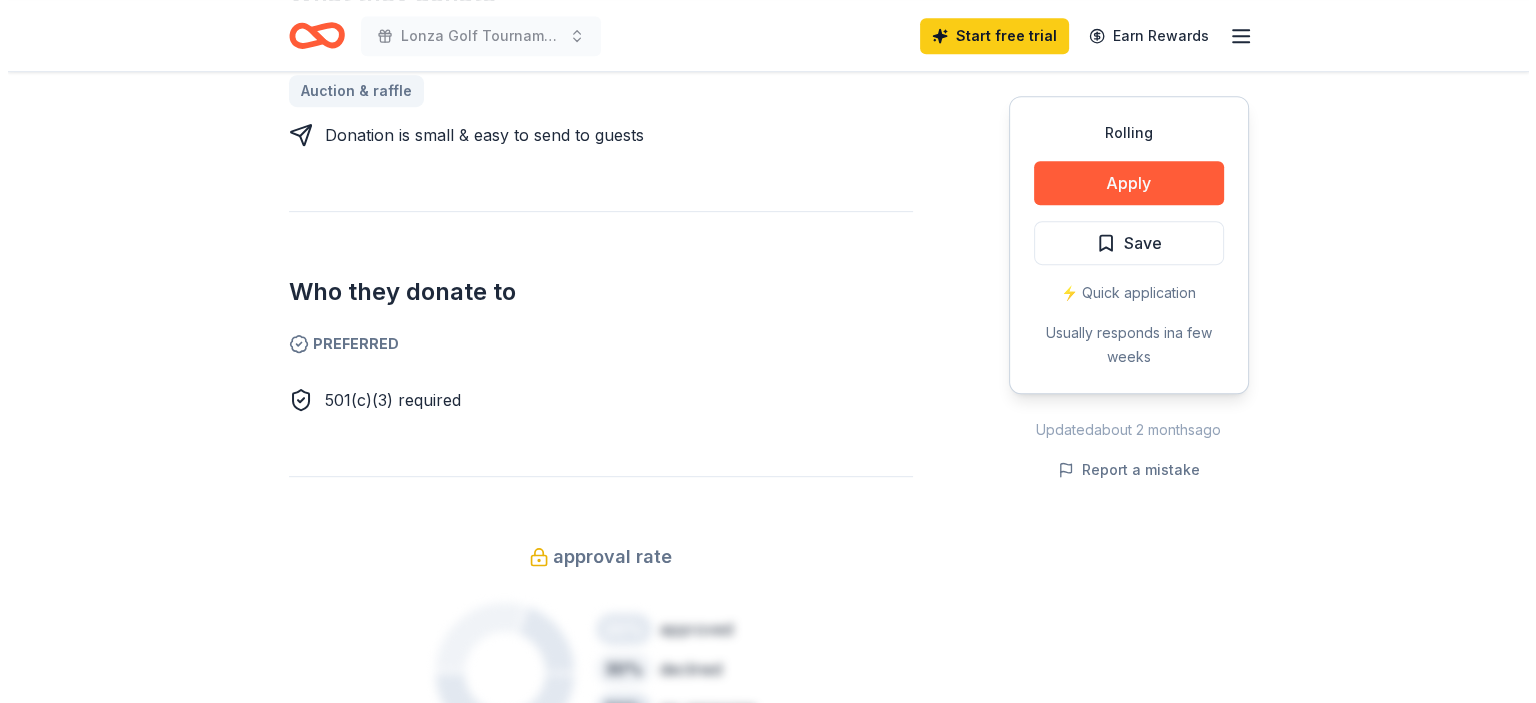 scroll, scrollTop: 1000, scrollLeft: 0, axis: vertical 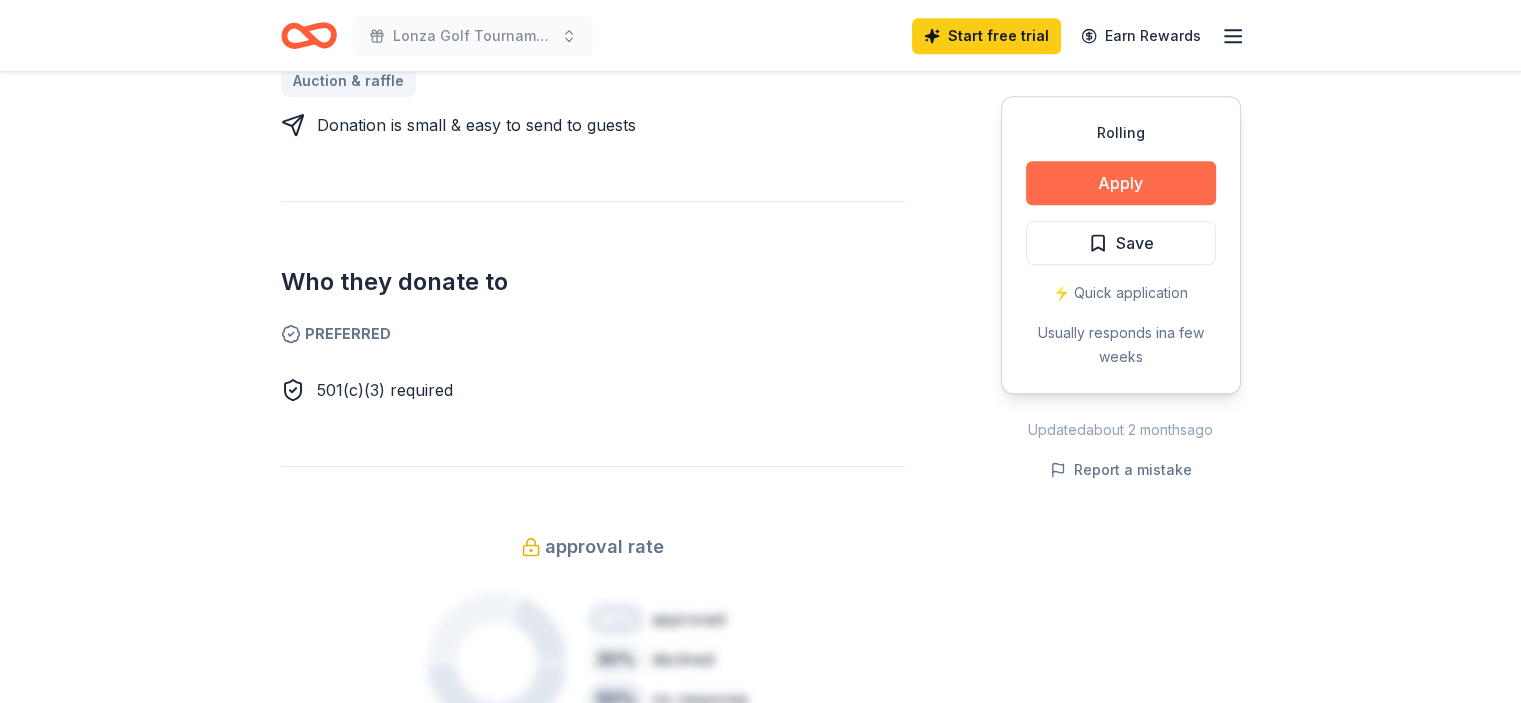 click on "Apply" at bounding box center (1121, 183) 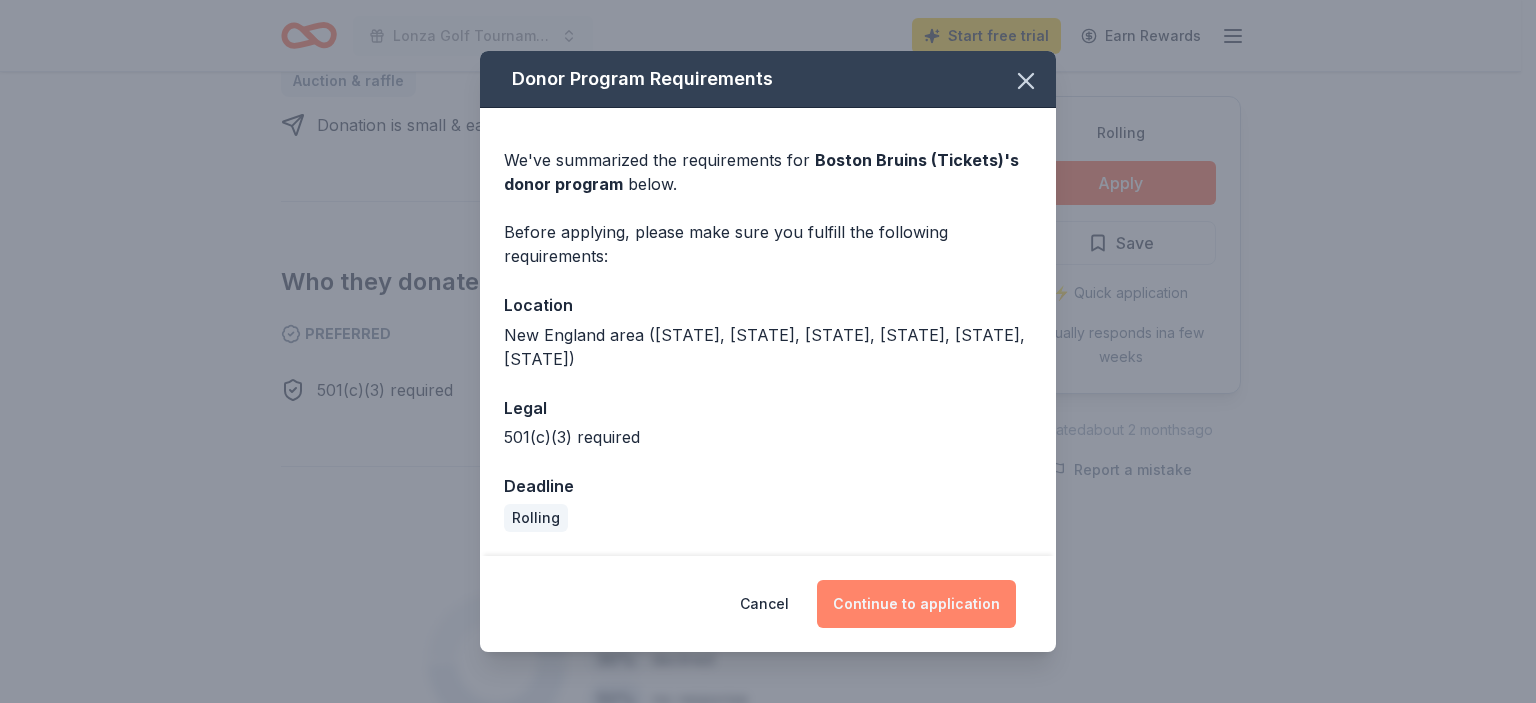 click on "Continue to application" at bounding box center [916, 604] 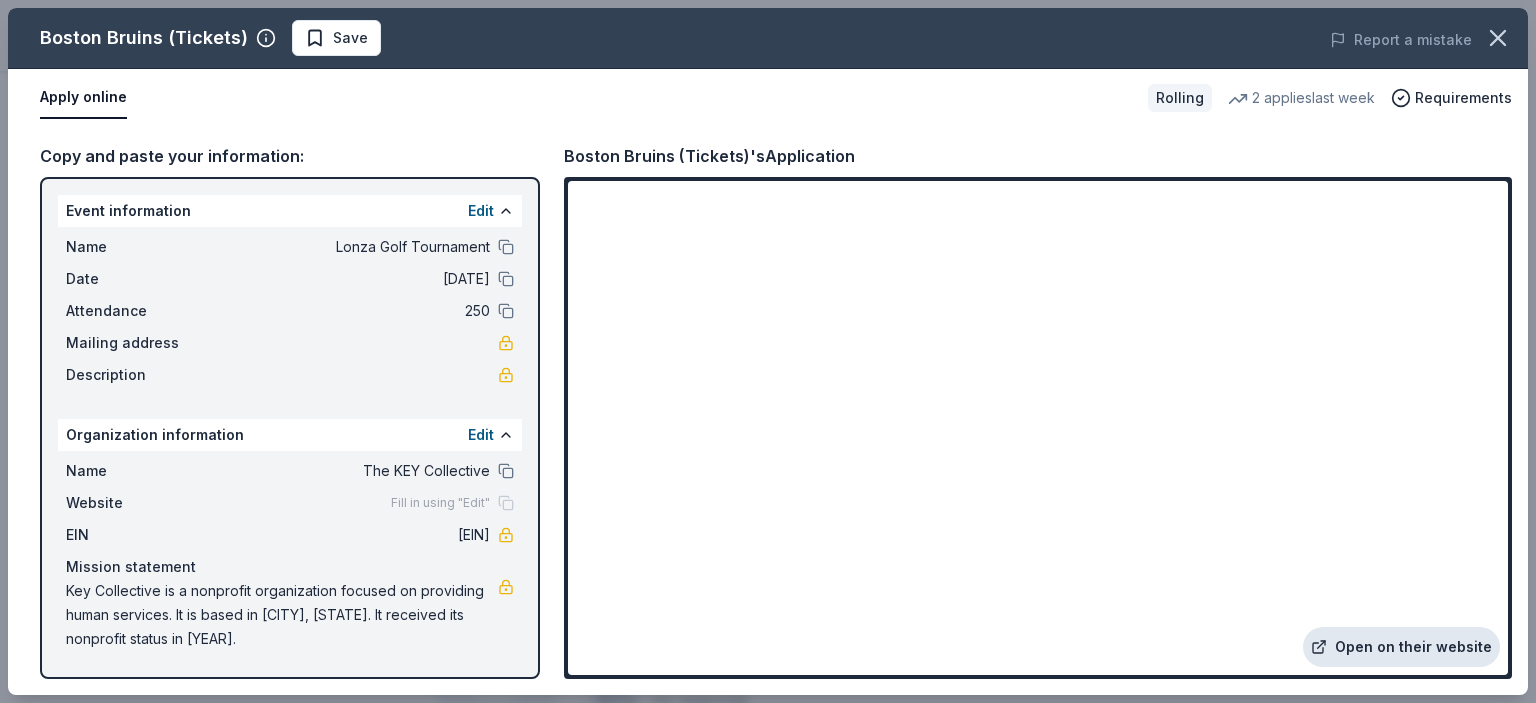 click on "Open on their website" at bounding box center (1401, 647) 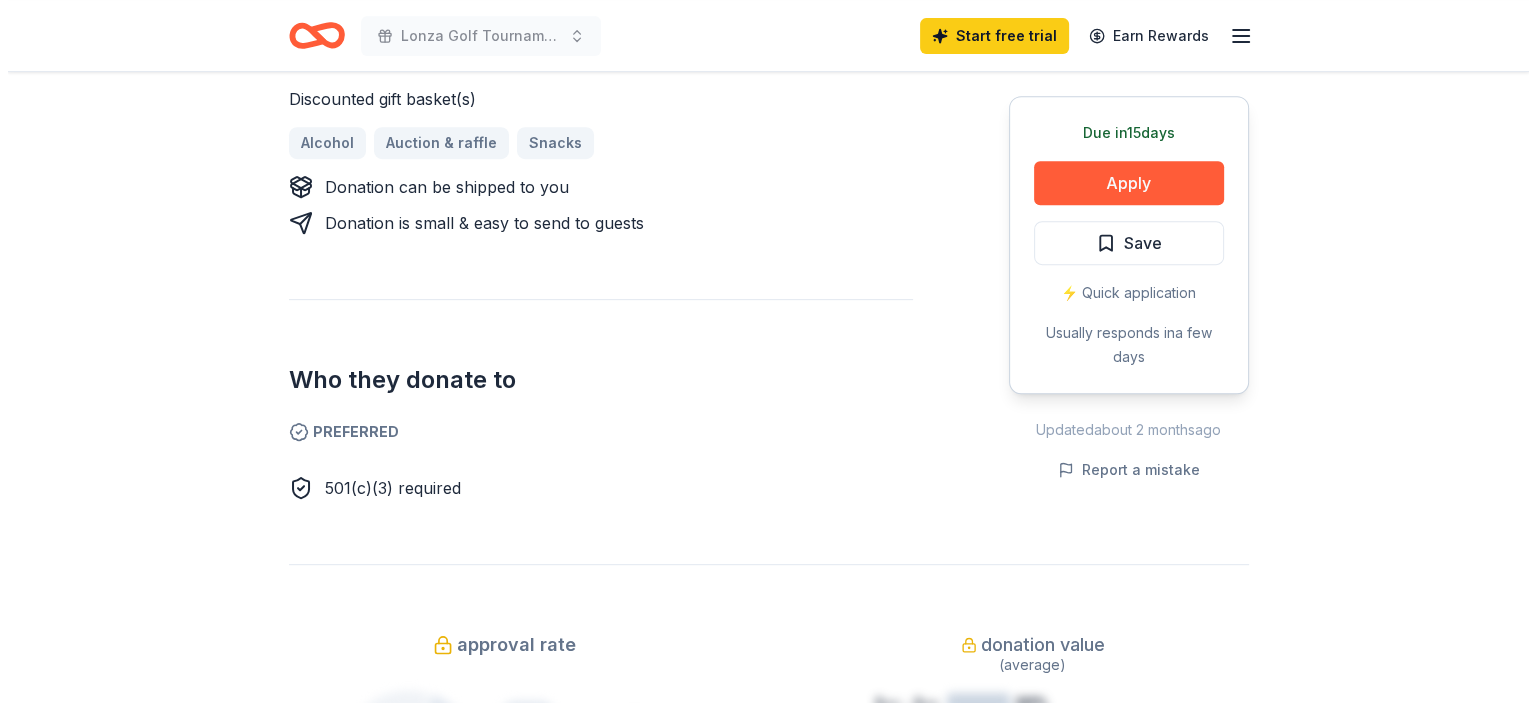 scroll, scrollTop: 900, scrollLeft: 0, axis: vertical 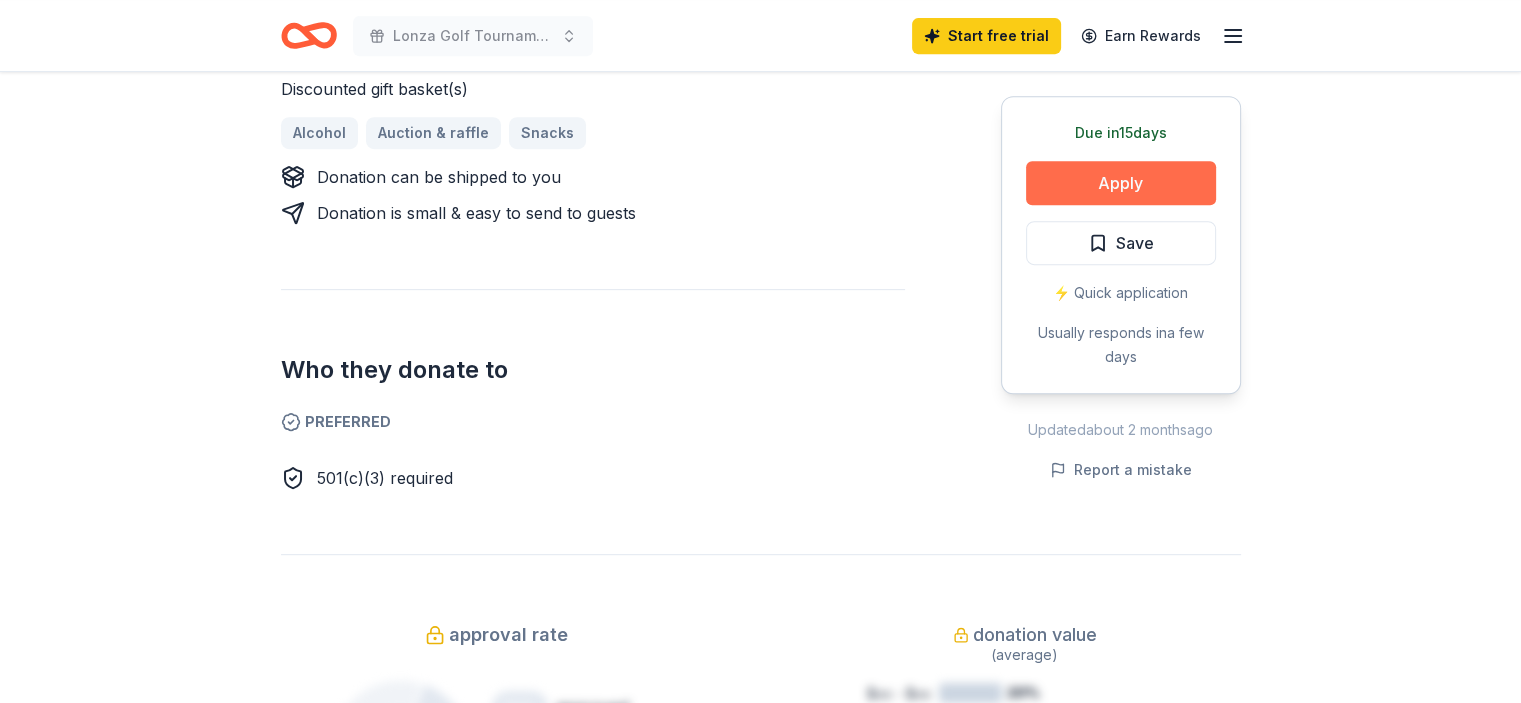 click on "Apply" at bounding box center [1121, 183] 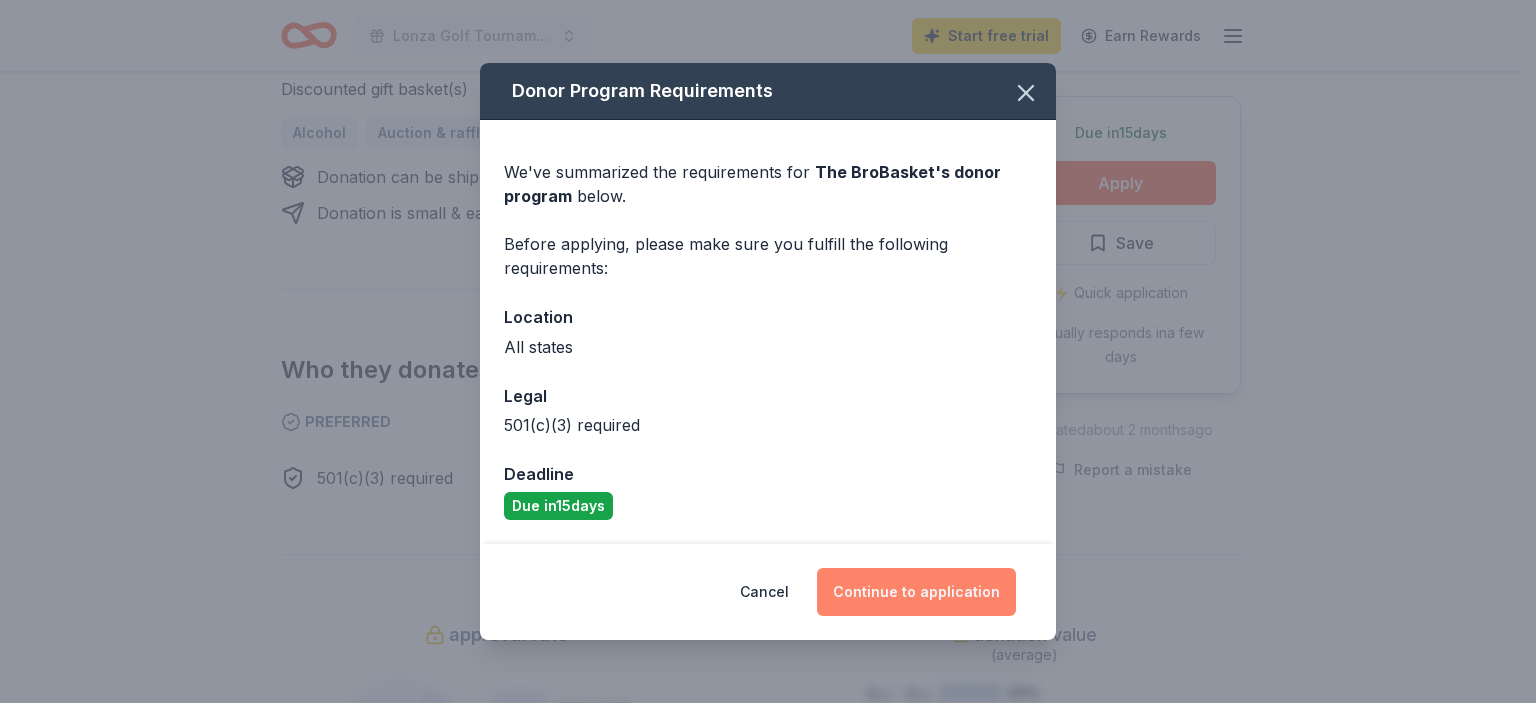 click on "Continue to application" at bounding box center [916, 592] 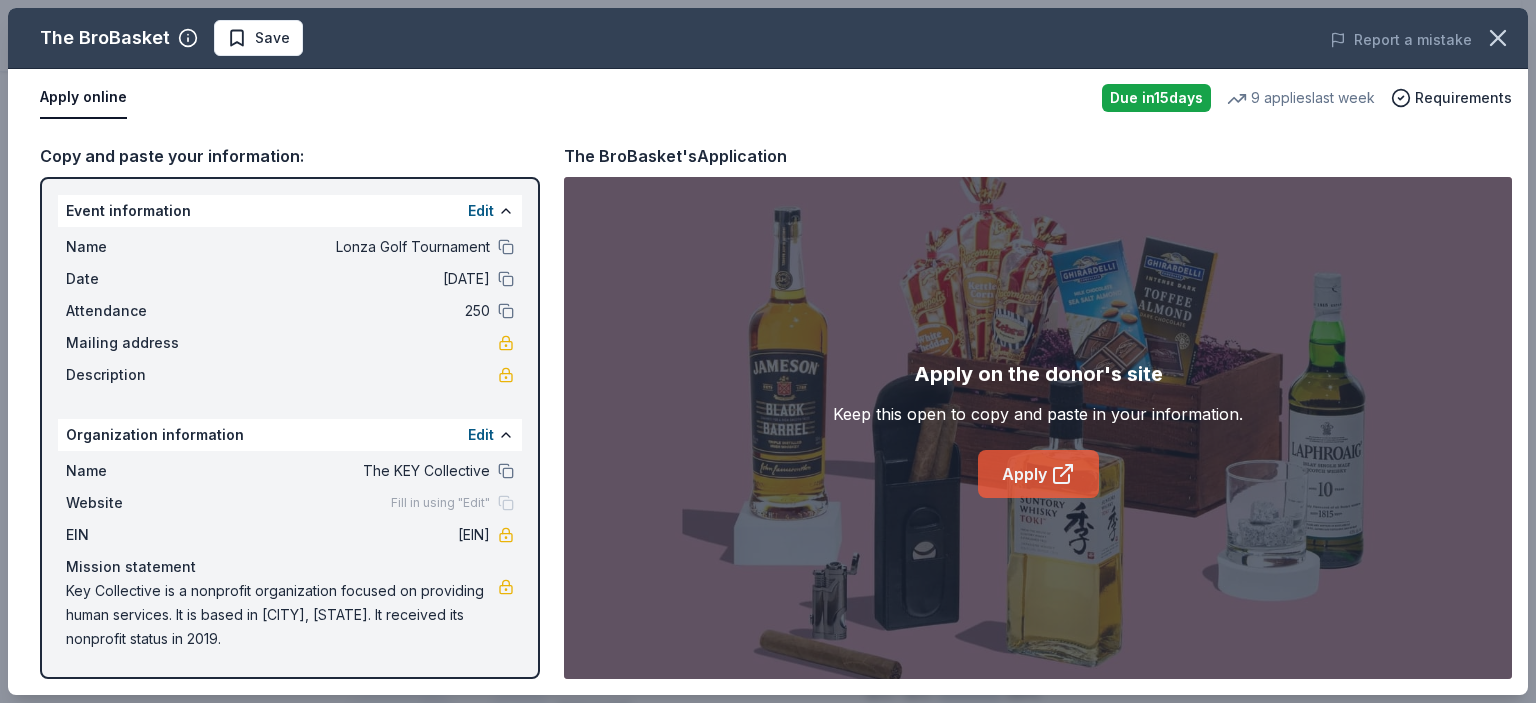 click on "Apply" at bounding box center [1038, 474] 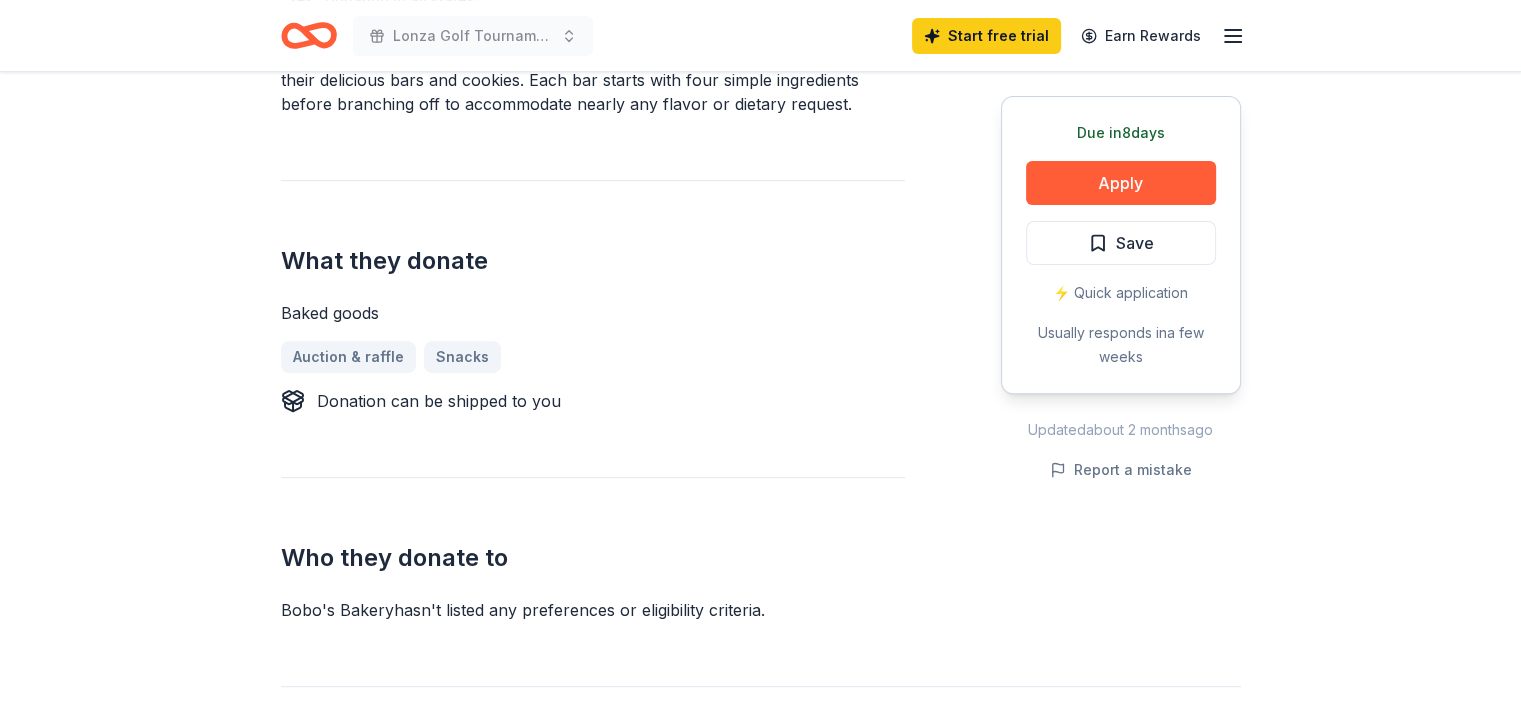 scroll, scrollTop: 700, scrollLeft: 0, axis: vertical 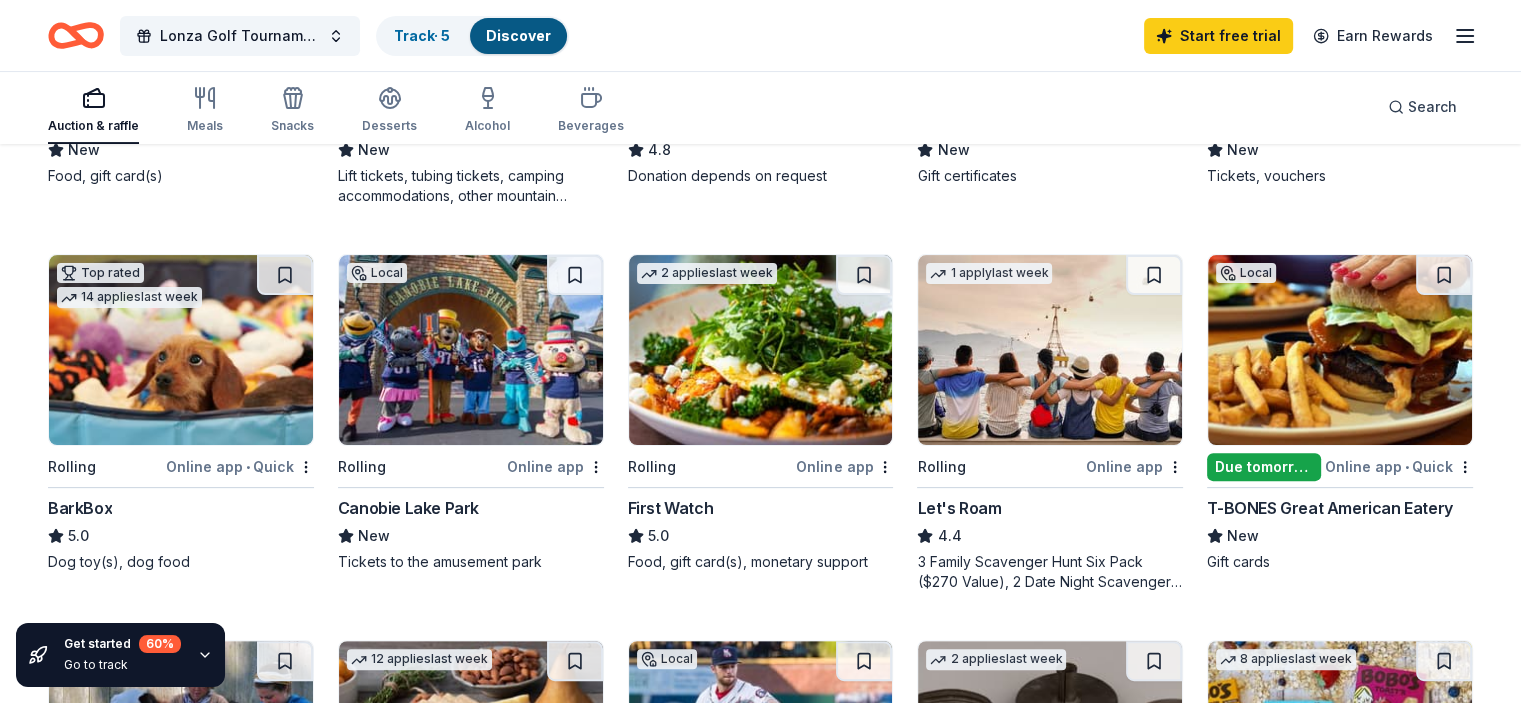 click at bounding box center [1050, 350] 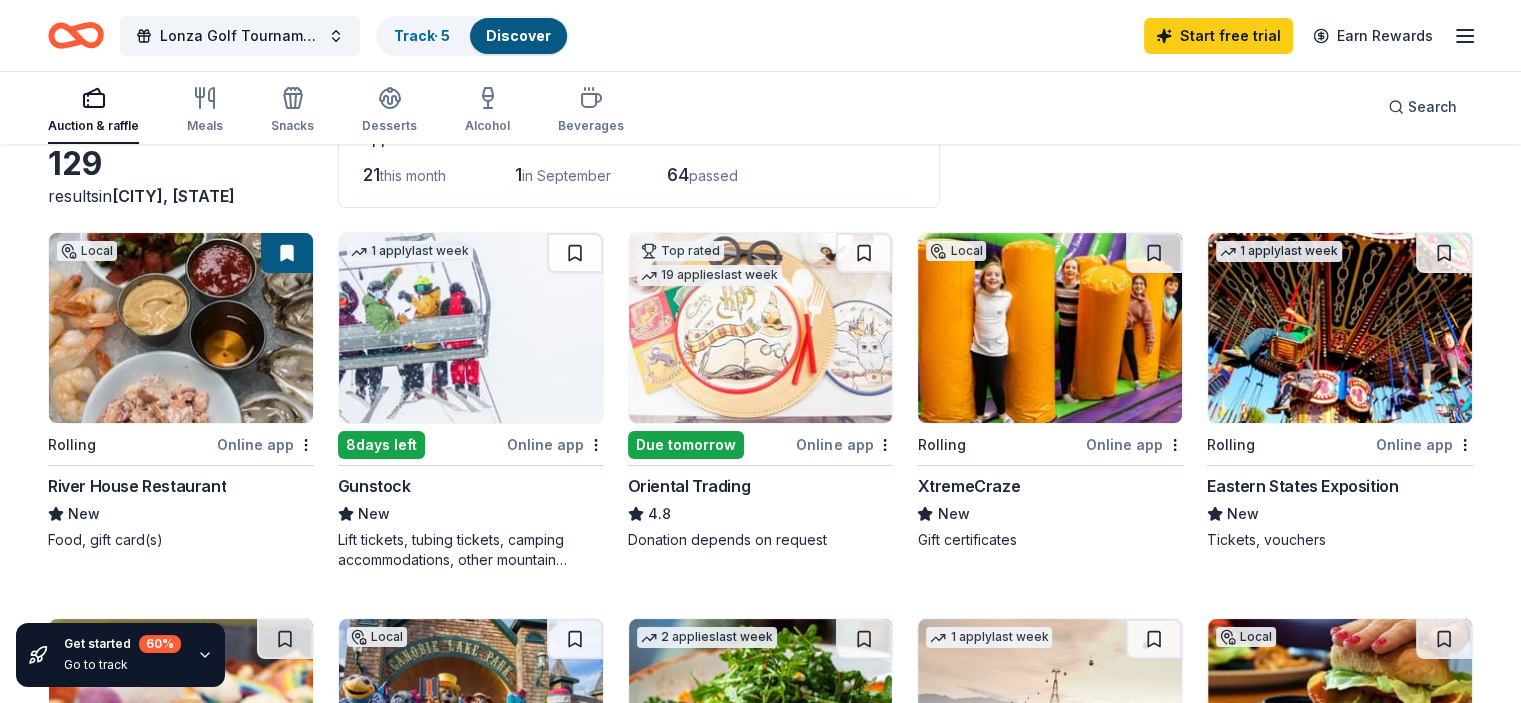 scroll, scrollTop: 100, scrollLeft: 0, axis: vertical 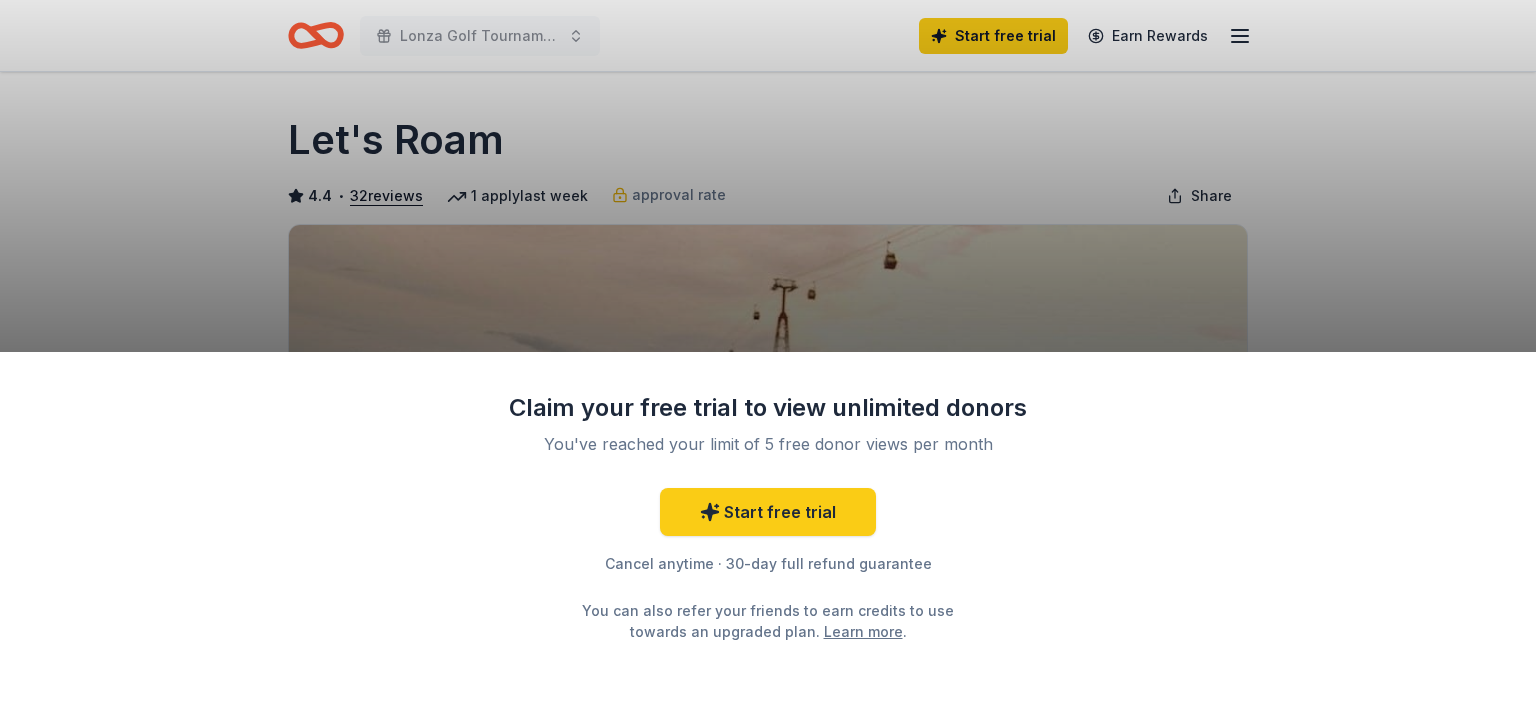 click on "Claim your free trial to view unlimited donors You've reached your limit of 5 free donor views per month Start free  trial Cancel anytime · 30-day full refund guarantee You can also refer your friends to earn credits to use towards an upgraded plan.   Learn more ." at bounding box center (768, 351) 